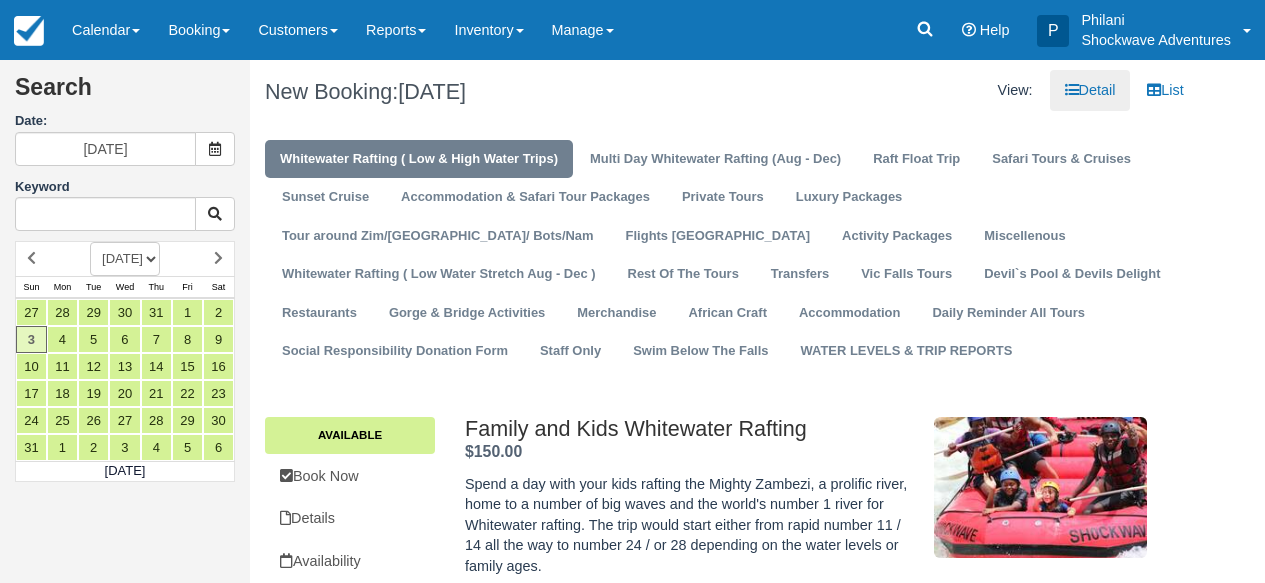 scroll, scrollTop: 0, scrollLeft: 0, axis: both 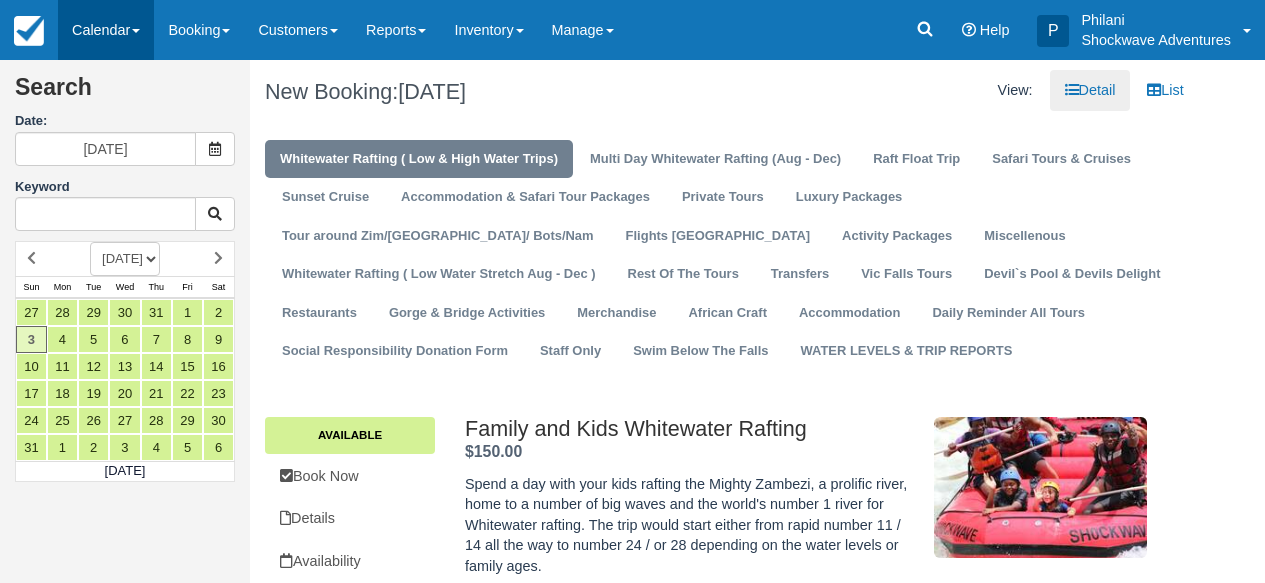 click on "Calendar" at bounding box center (106, 30) 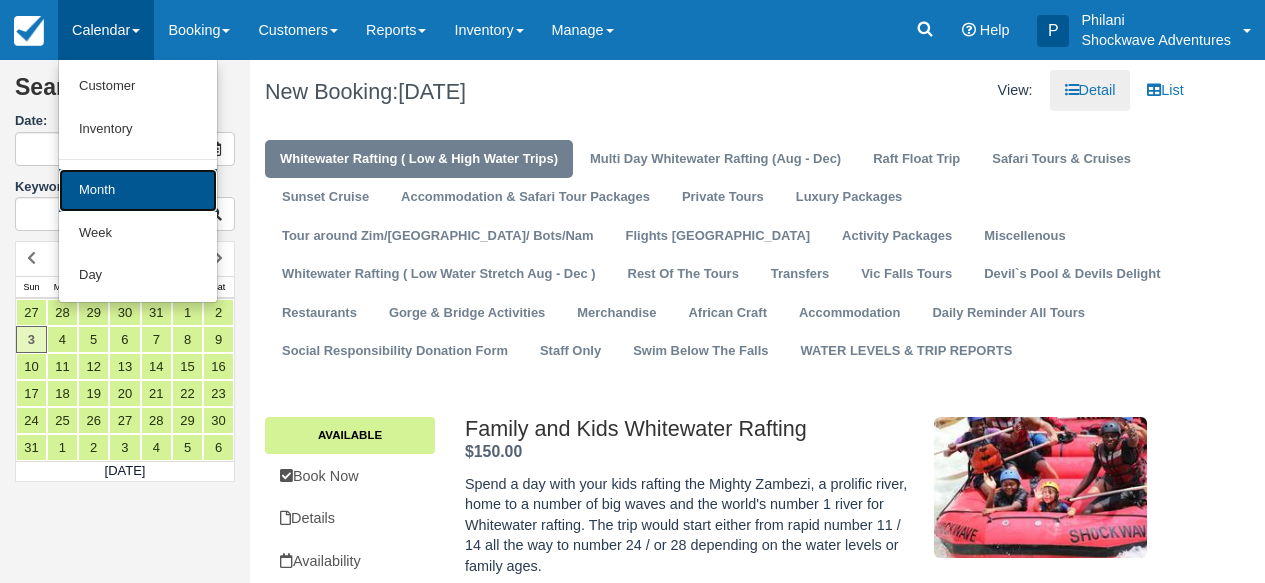 click on "Month" at bounding box center (138, 190) 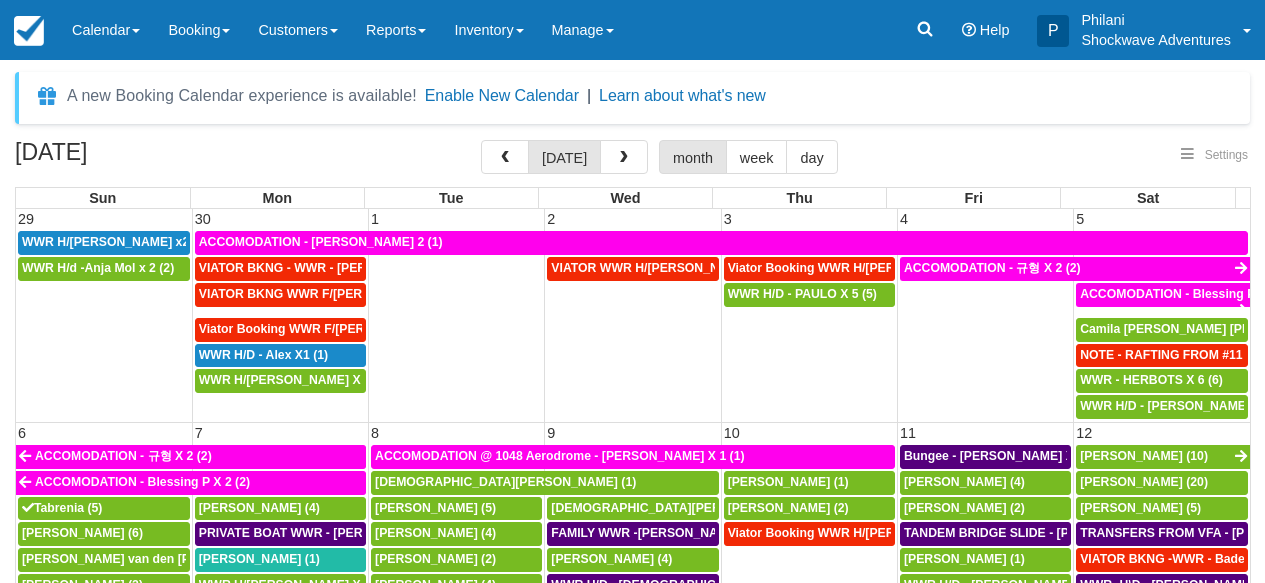 select 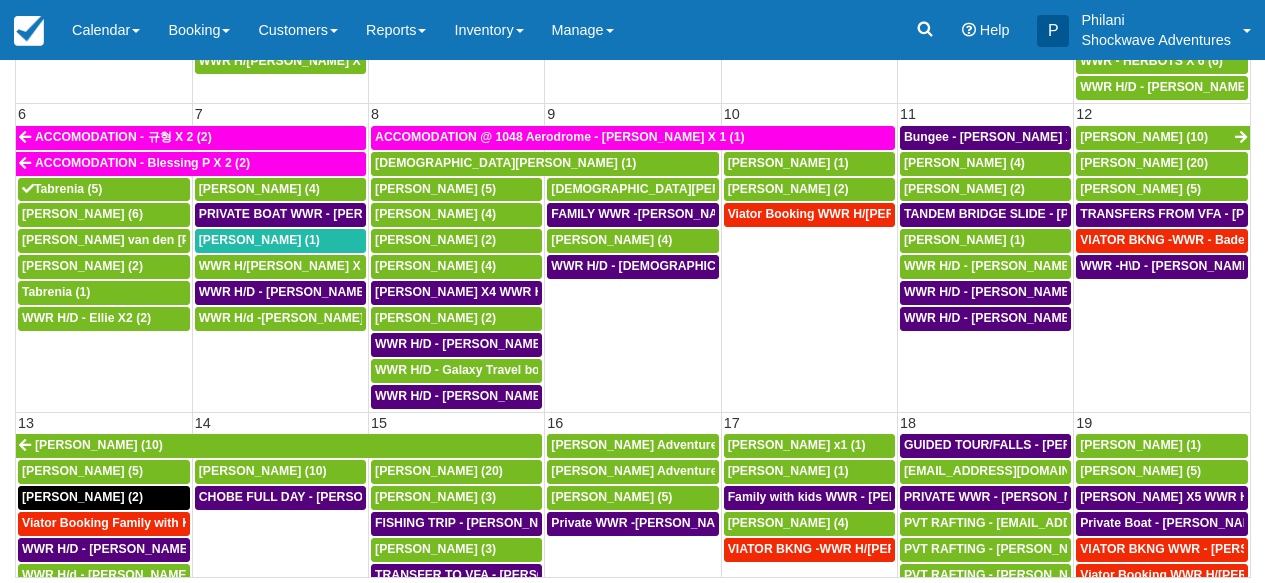 scroll, scrollTop: 319, scrollLeft: 0, axis: vertical 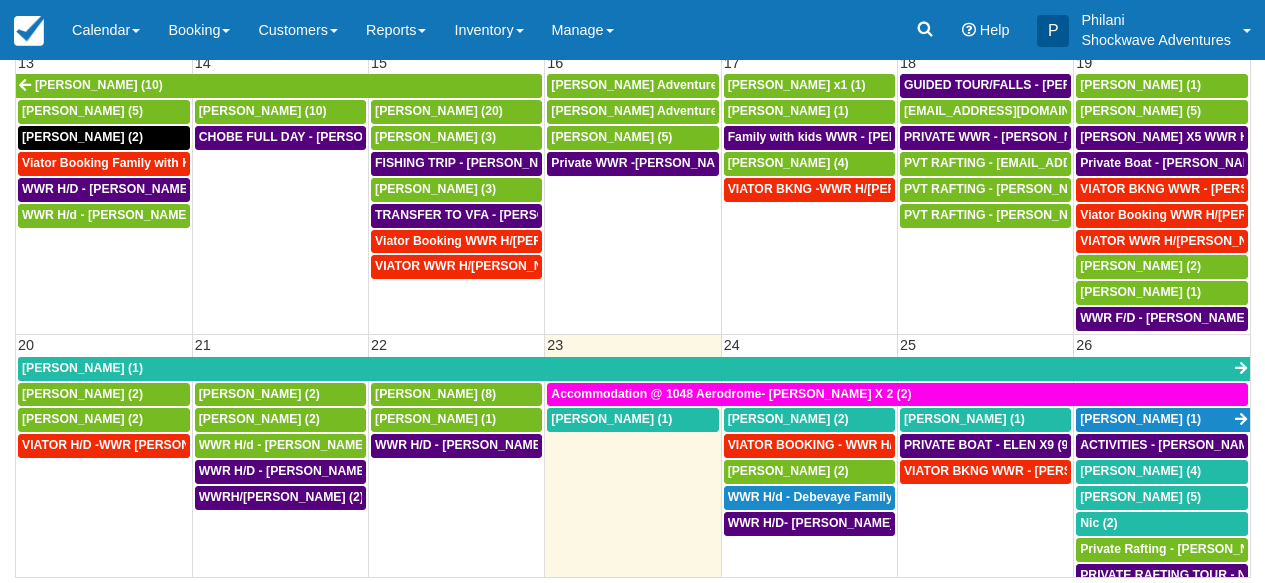 select 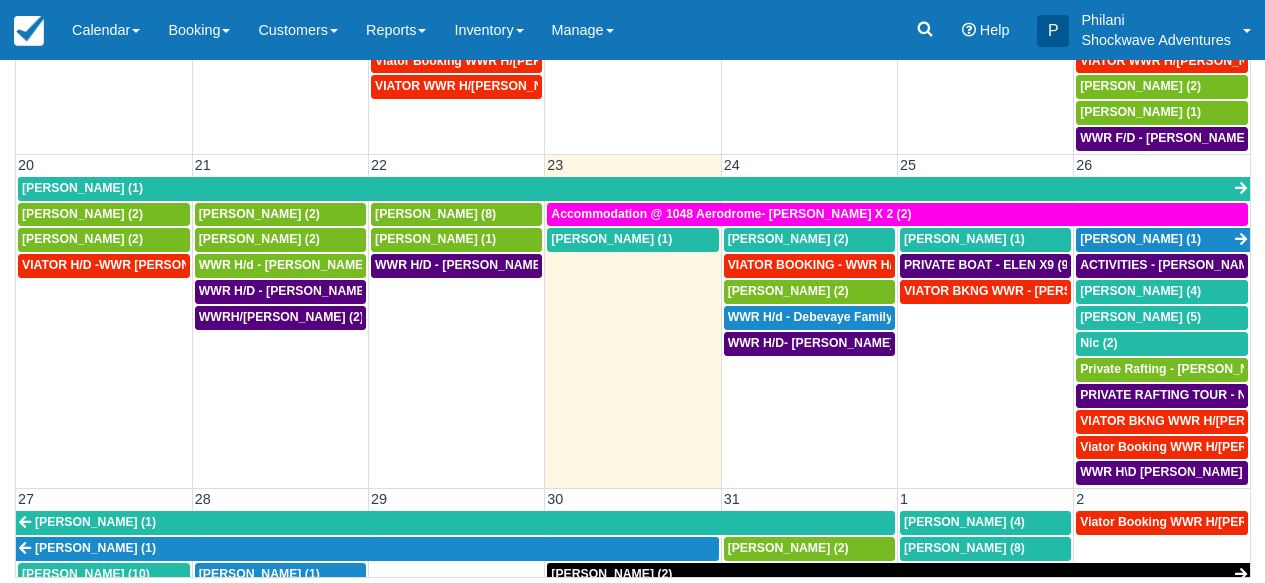 scroll, scrollTop: 504, scrollLeft: 0, axis: vertical 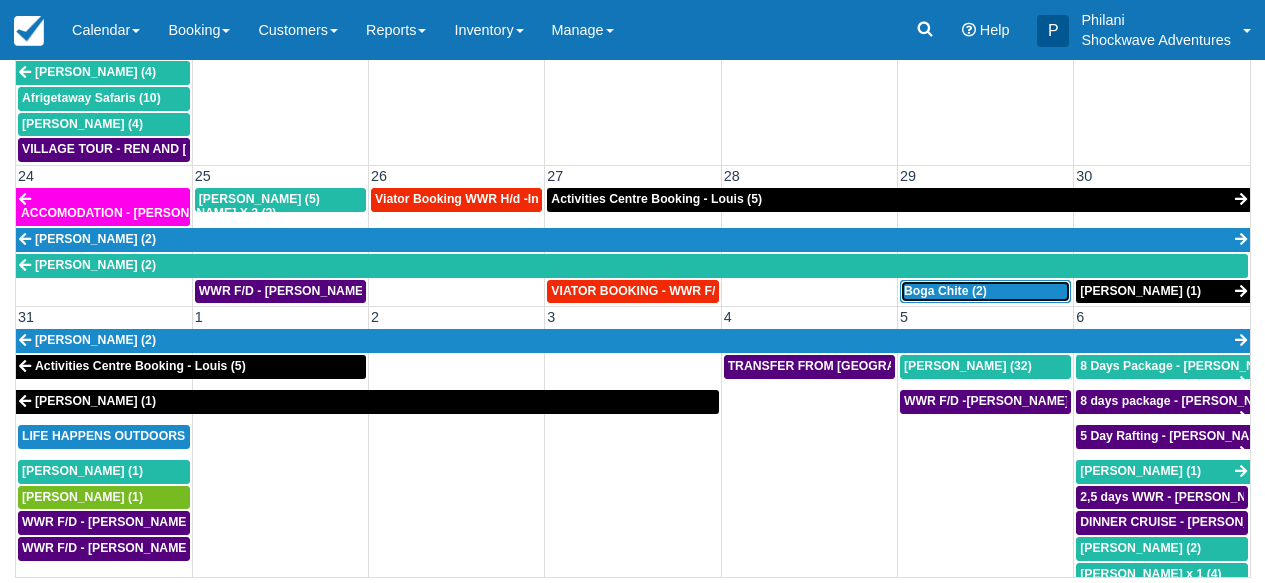 click on "Boga Chite (2)" at bounding box center [945, 291] 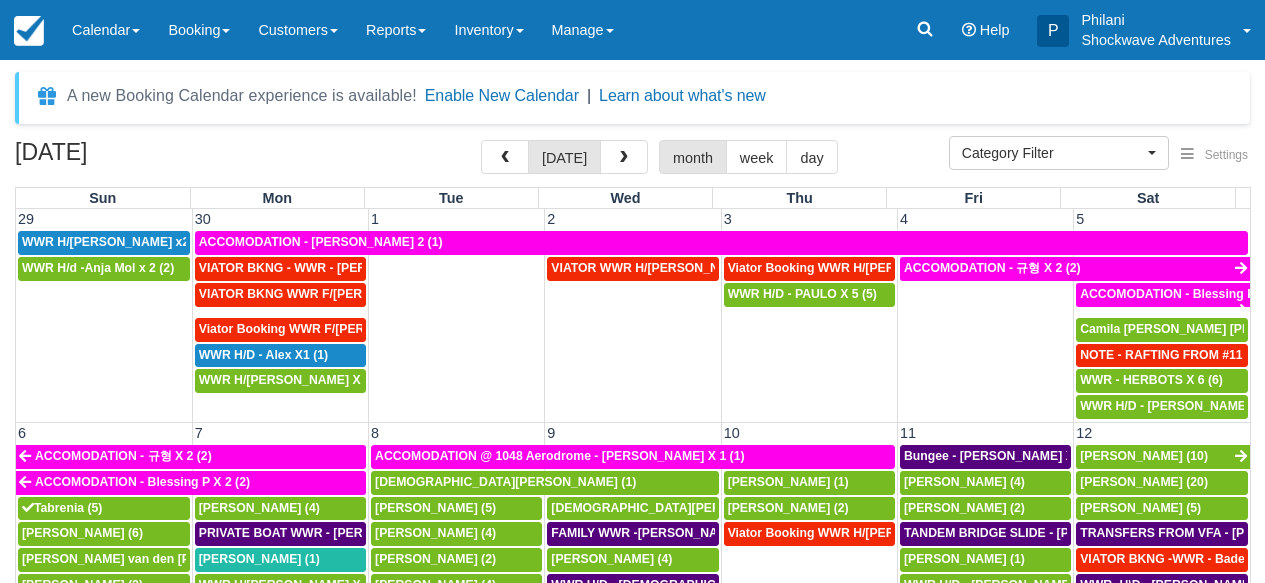 select 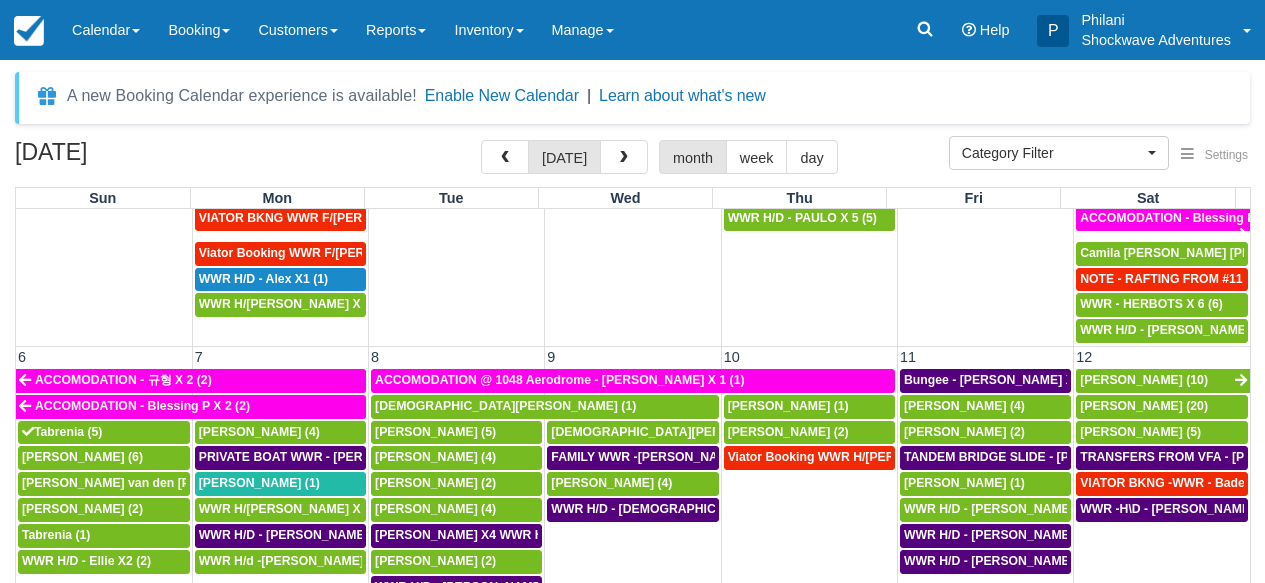 scroll, scrollTop: 72, scrollLeft: 0, axis: vertical 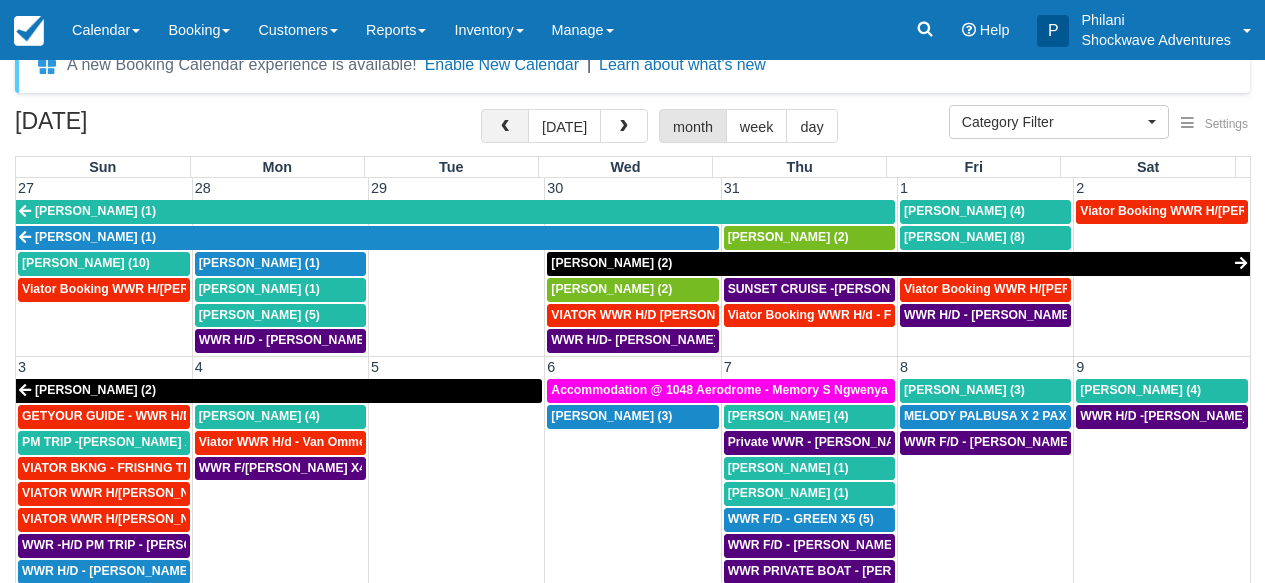 click at bounding box center [505, 126] 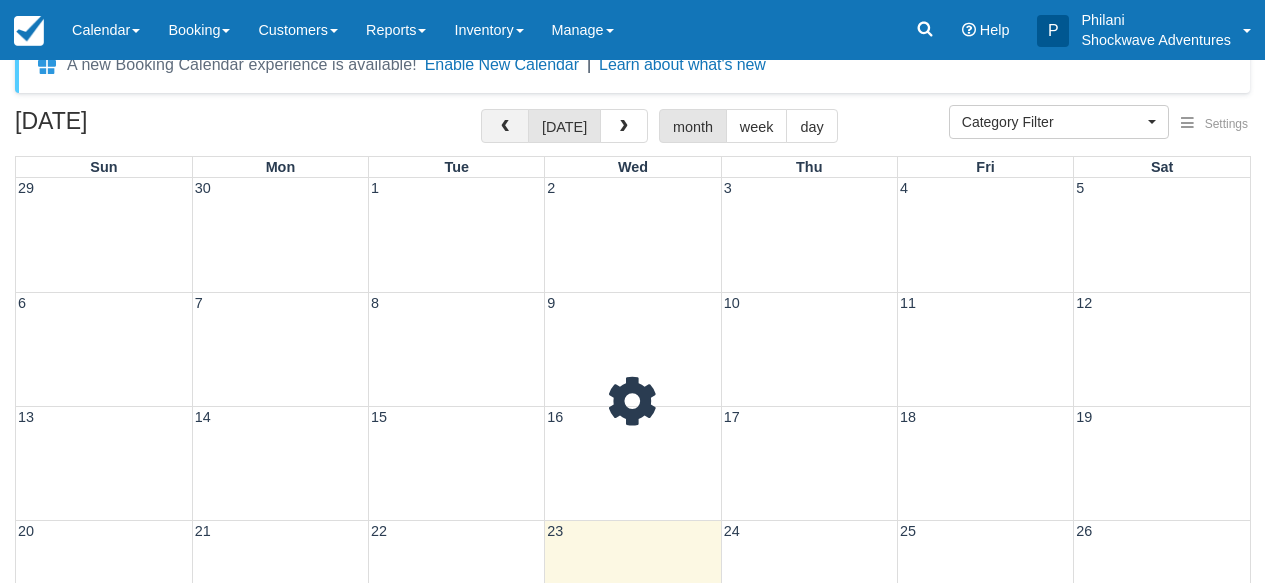 scroll, scrollTop: 0, scrollLeft: 0, axis: both 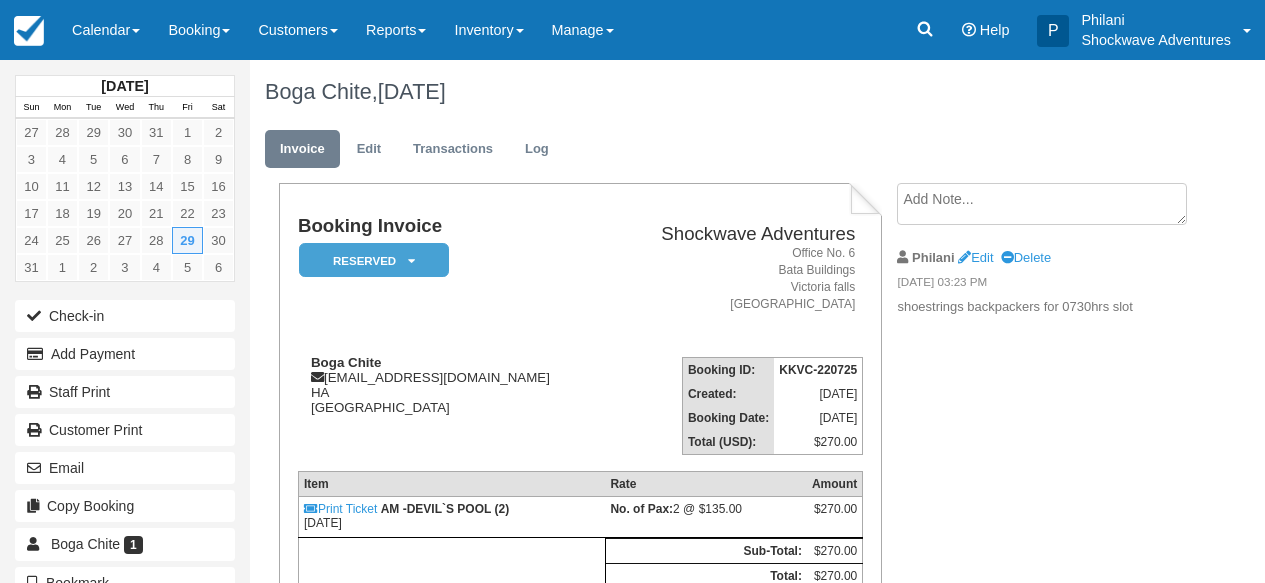 drag, startPoint x: 0, startPoint y: 0, endPoint x: 562, endPoint y: 436, distance: 711.2946 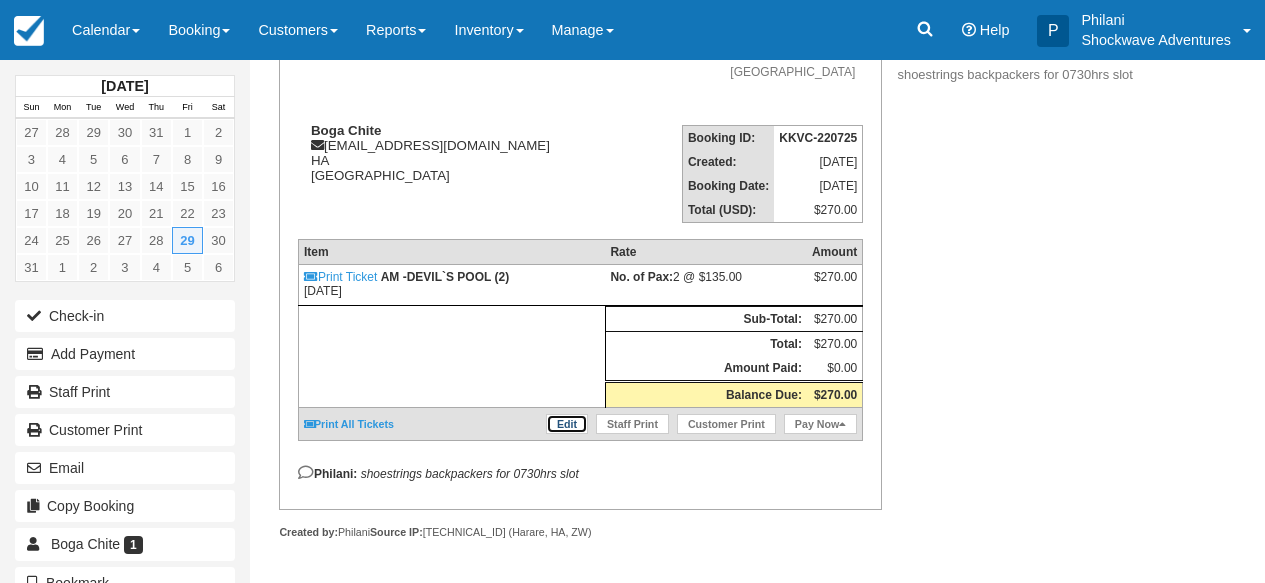 scroll, scrollTop: 240, scrollLeft: 0, axis: vertical 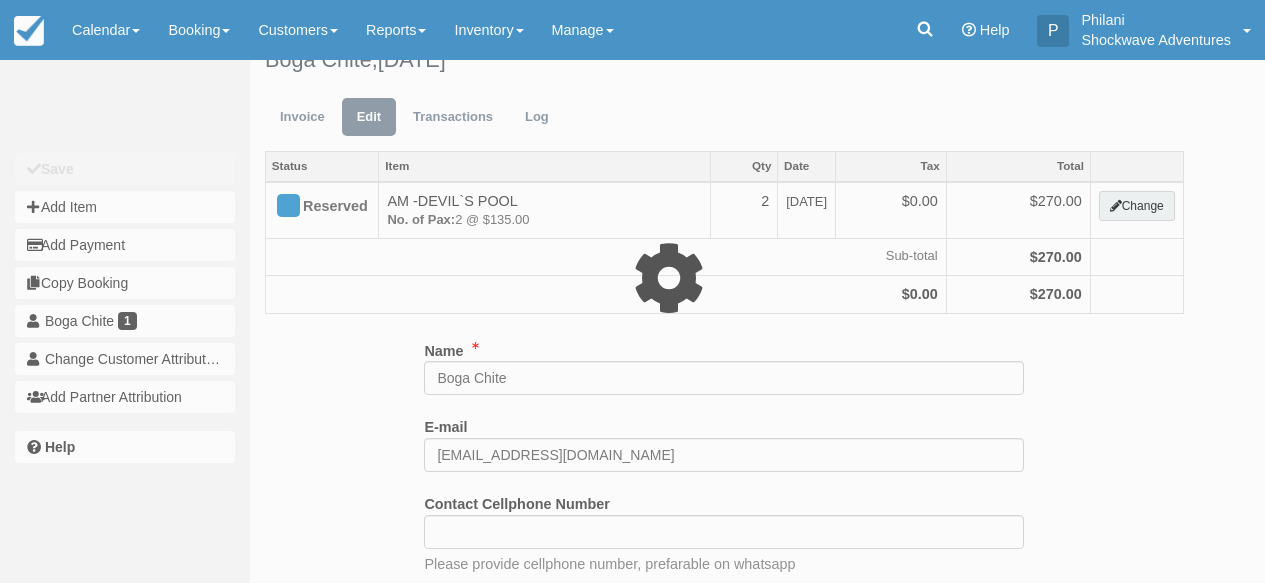 select on "29" 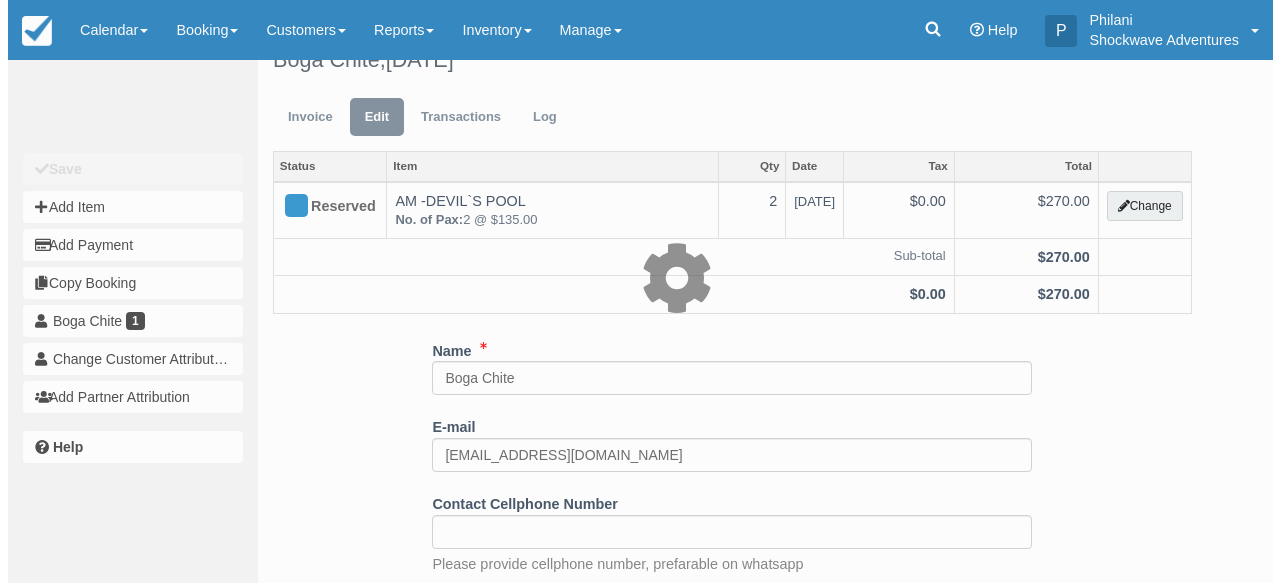 scroll, scrollTop: 32, scrollLeft: 0, axis: vertical 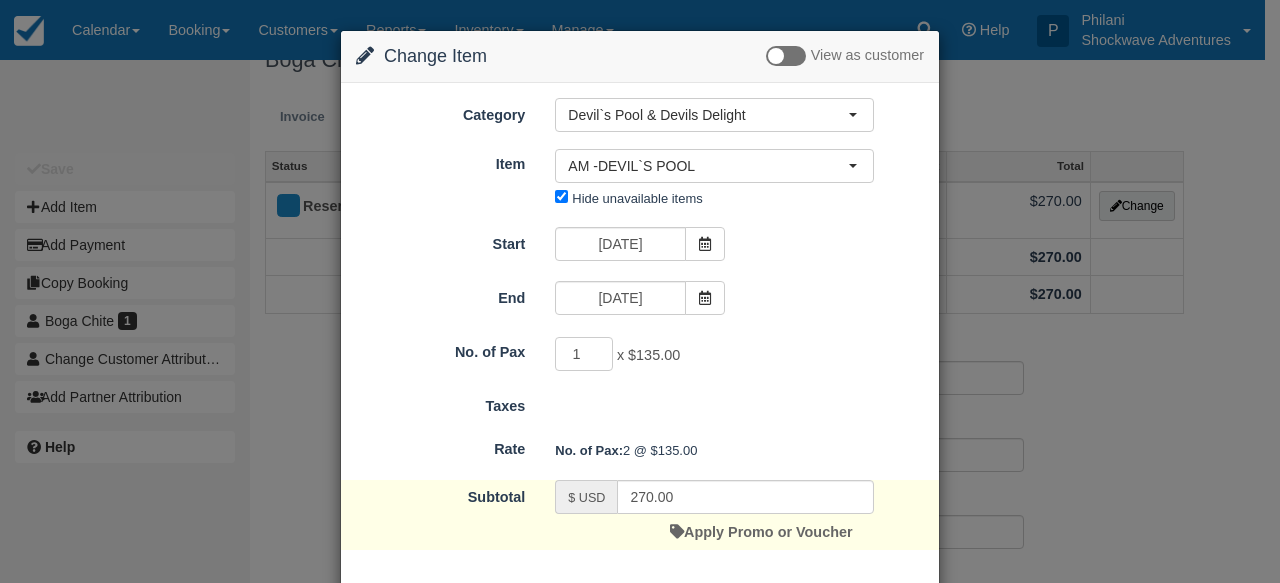 type on "1" 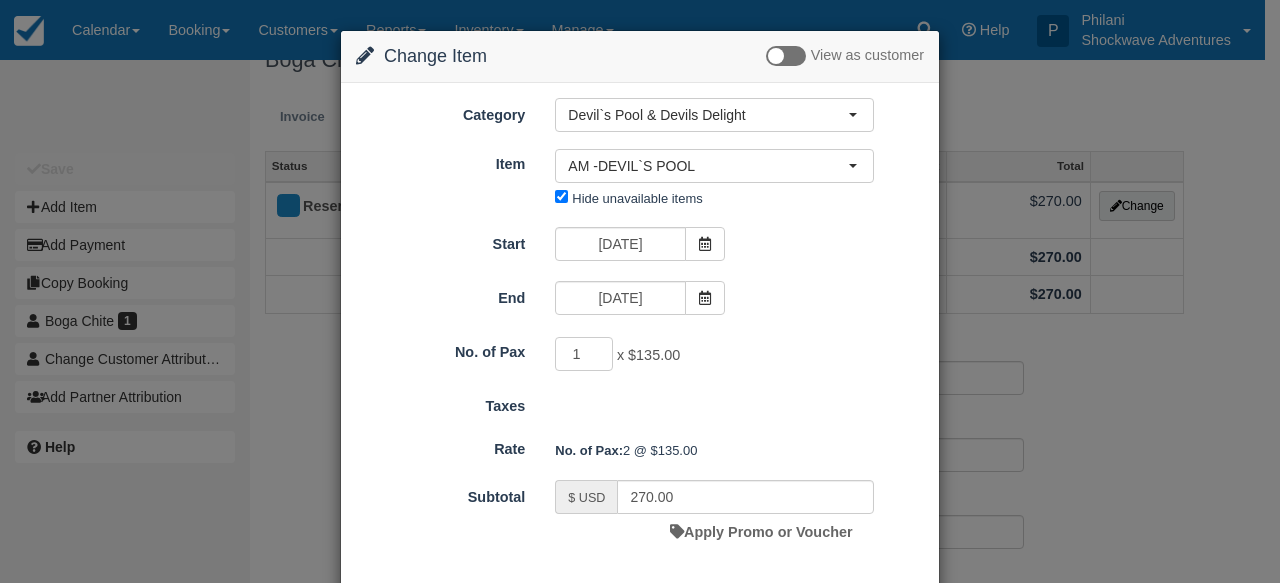 scroll, scrollTop: 98, scrollLeft: 0, axis: vertical 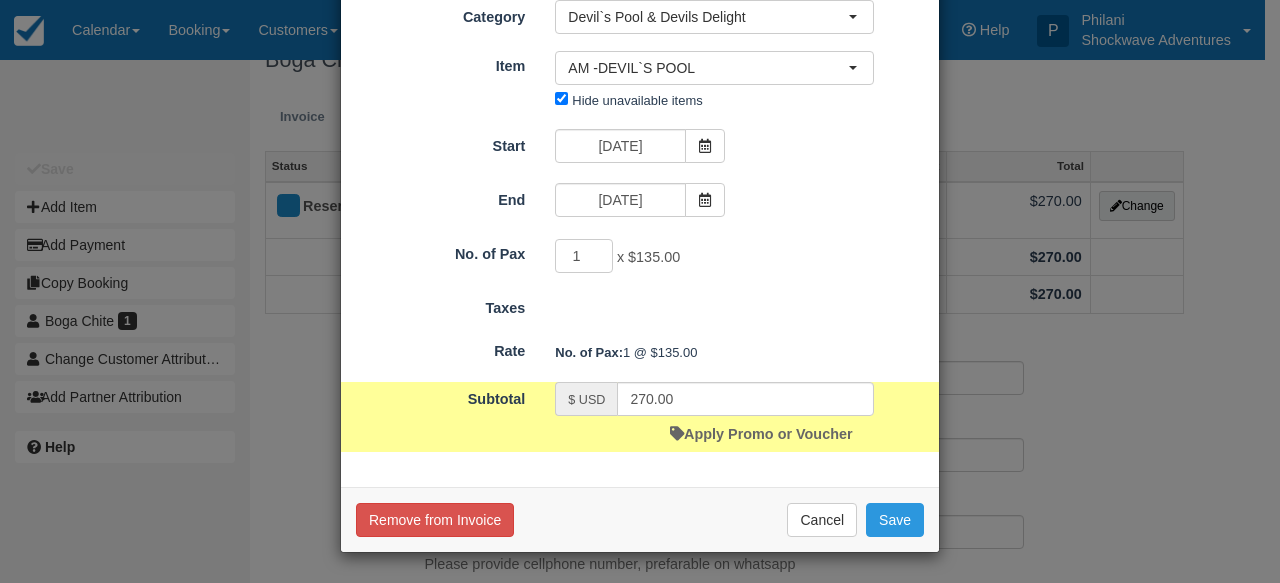type on "135.00" 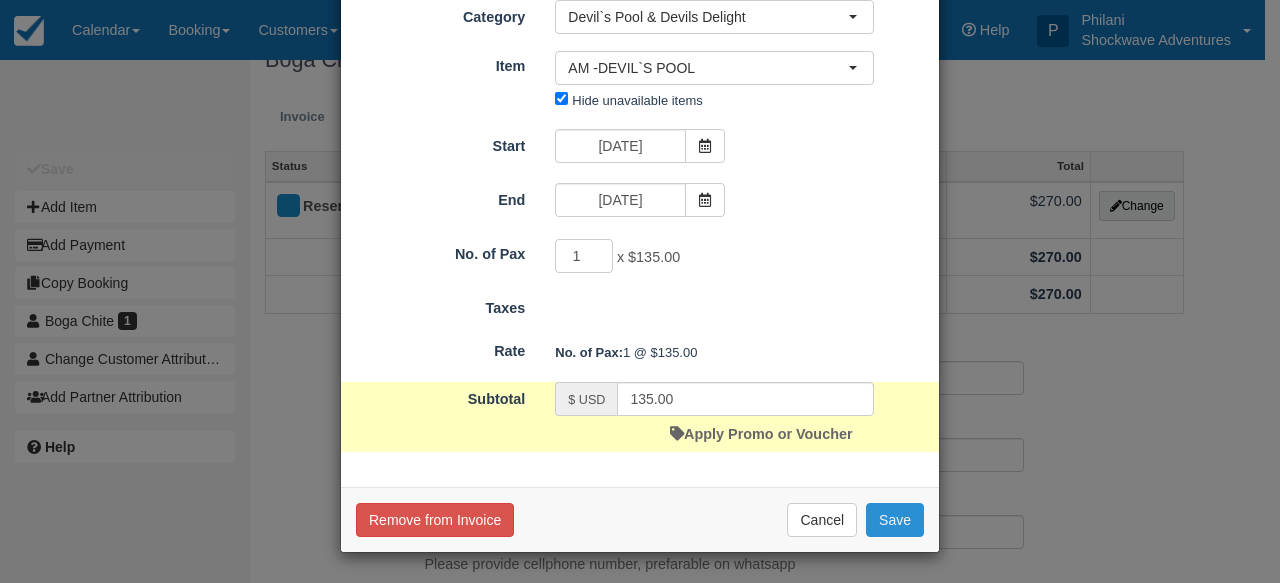 click on "Save" at bounding box center (895, 520) 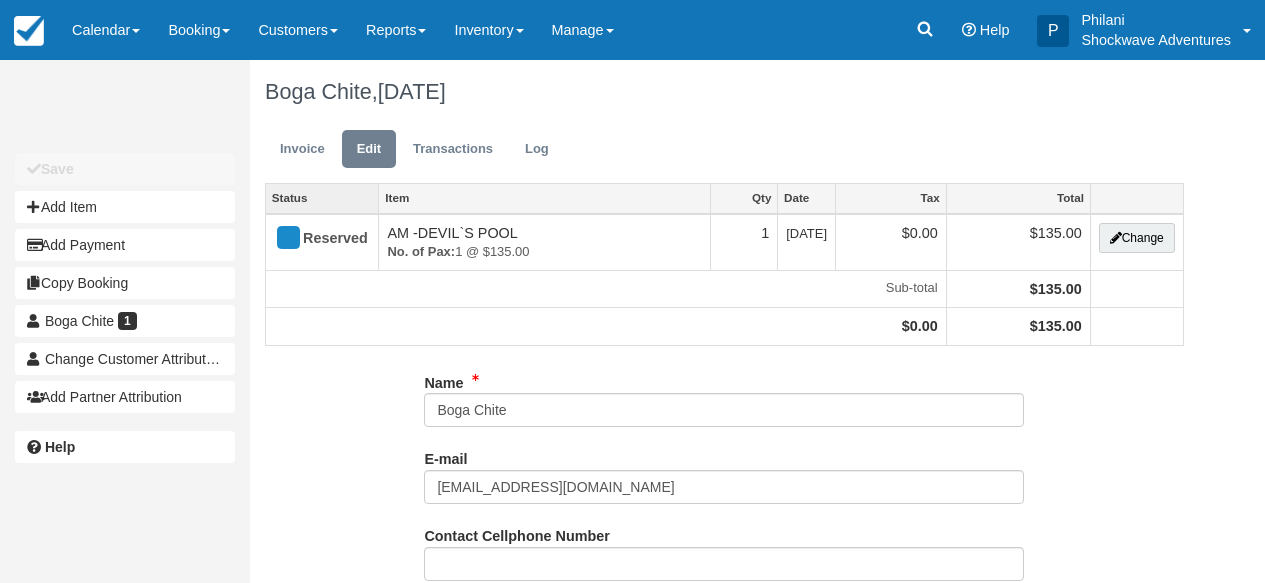 scroll, scrollTop: 0, scrollLeft: 0, axis: both 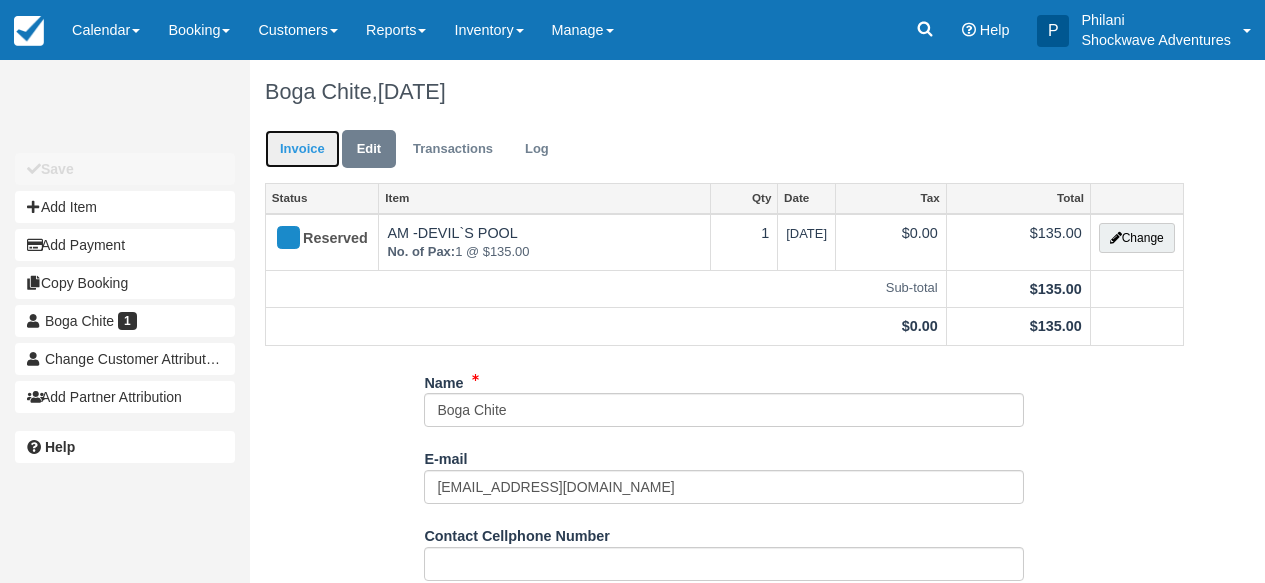 click on "Invoice" at bounding box center (302, 149) 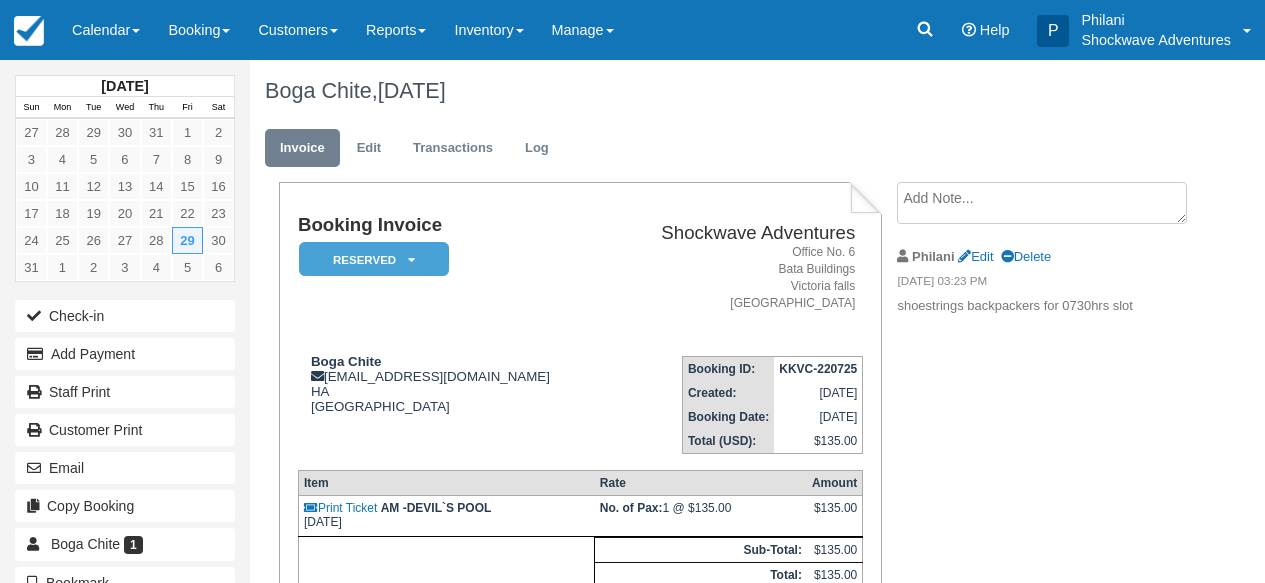 scroll, scrollTop: 0, scrollLeft: 0, axis: both 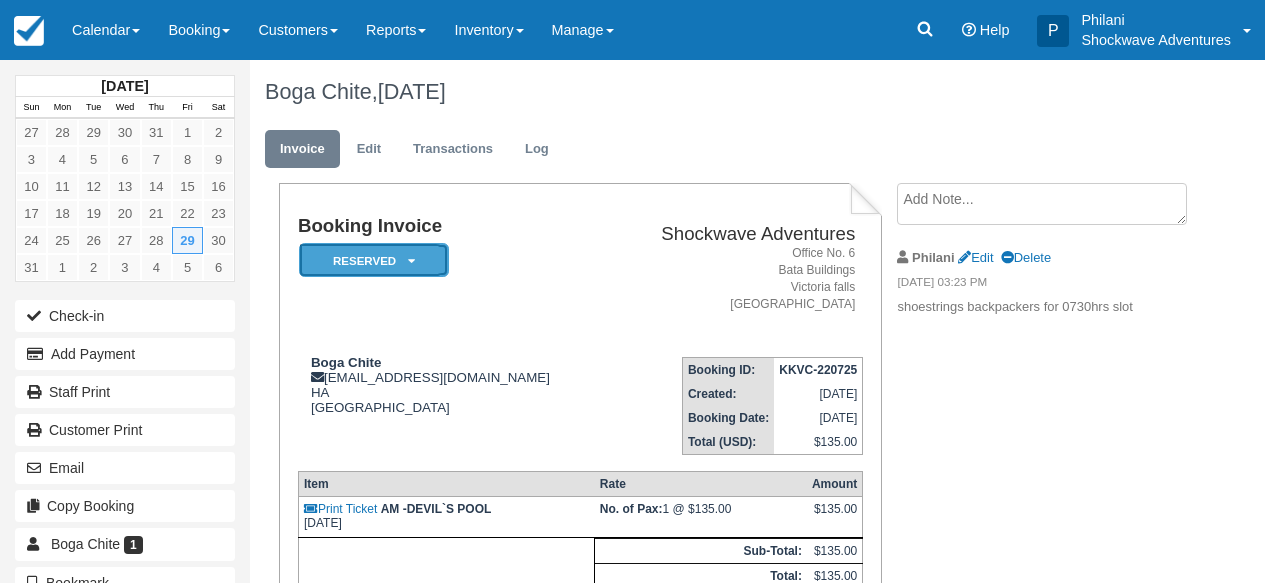 click on "Reserved" at bounding box center (374, 260) 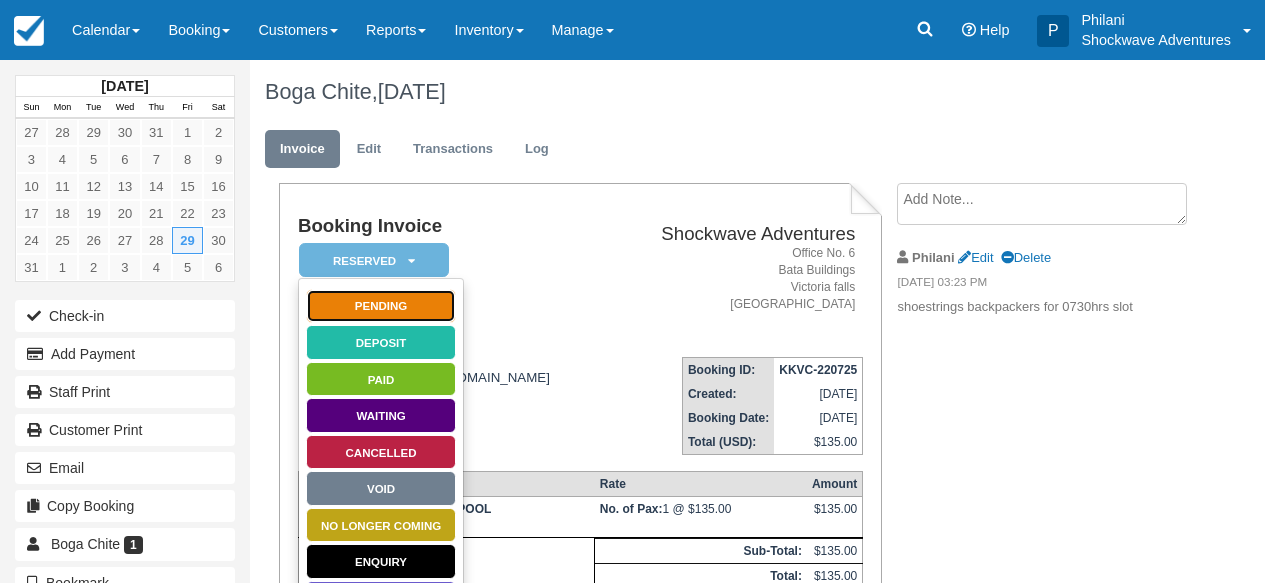 click on "Pending" at bounding box center [381, 306] 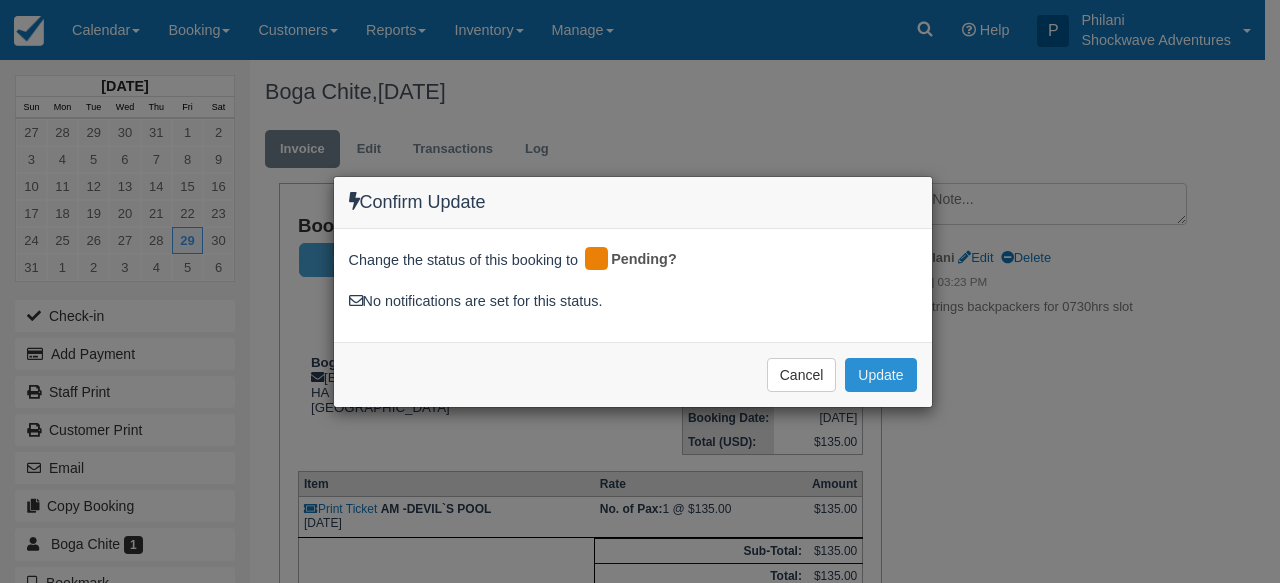 click on "Update" at bounding box center [880, 375] 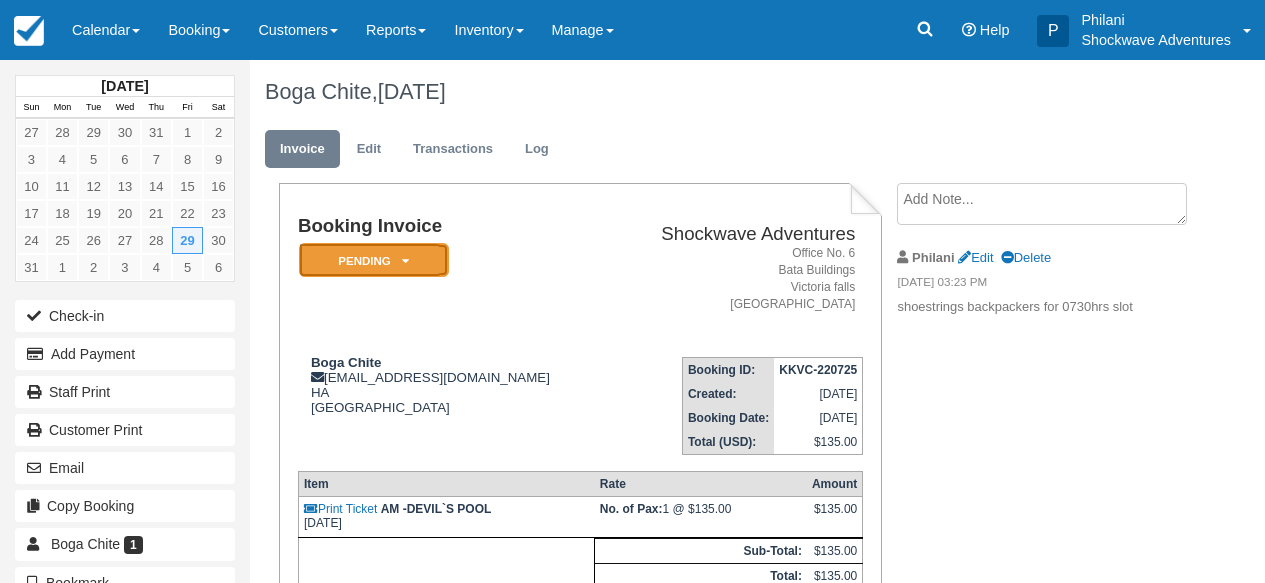 click on "Pending" at bounding box center [374, 260] 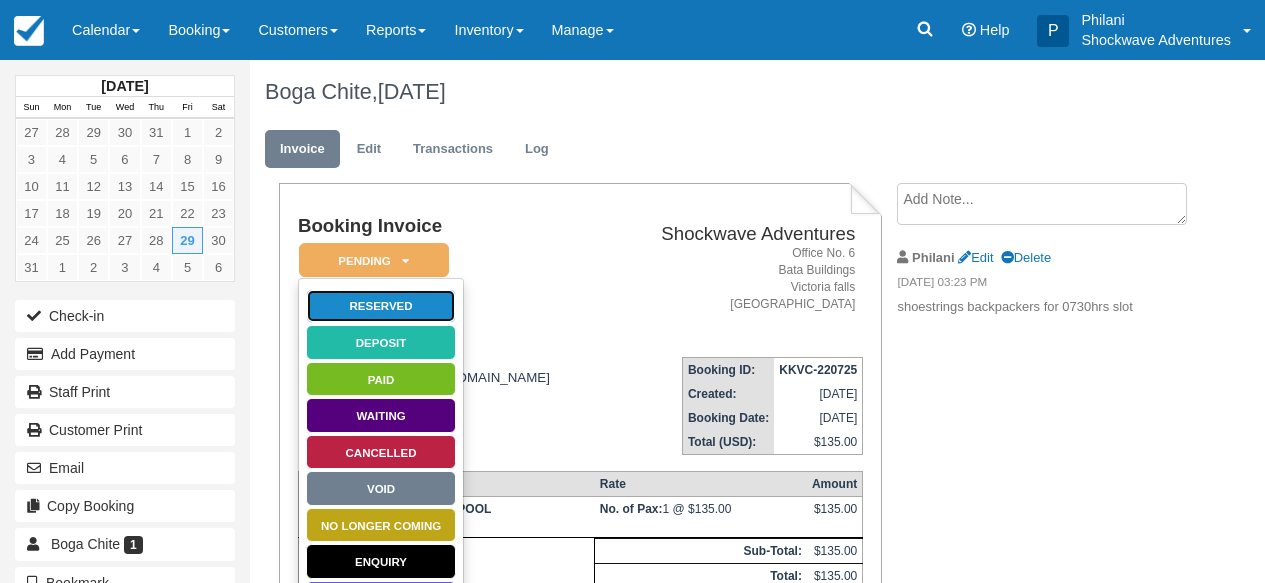 click on "Reserved" at bounding box center (381, 306) 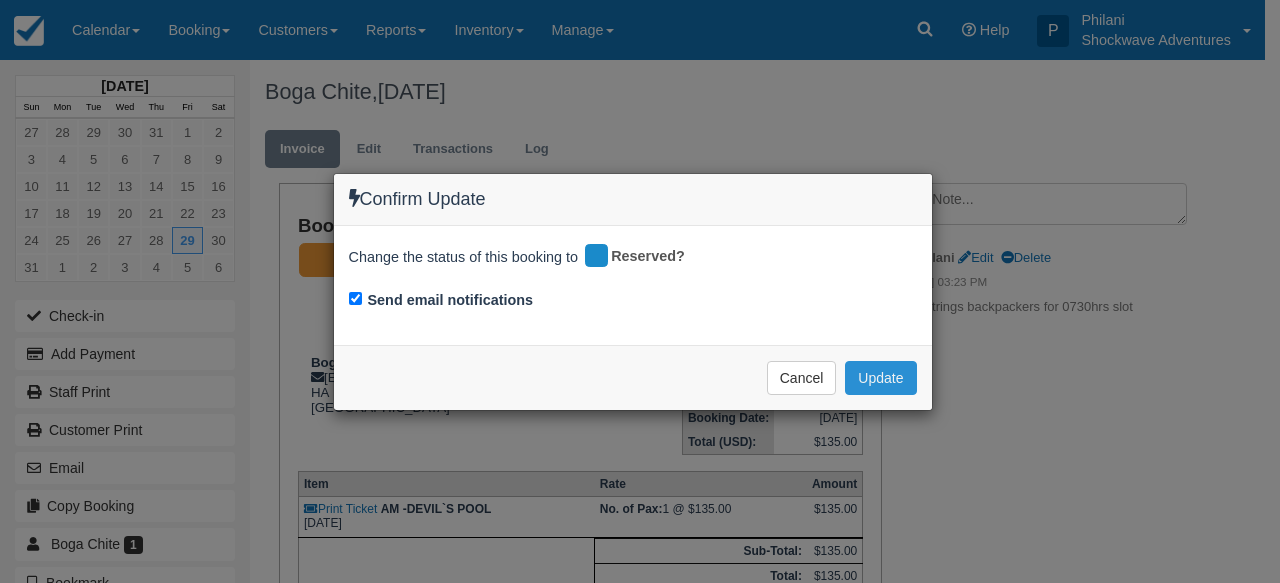 click on "Update" at bounding box center [880, 378] 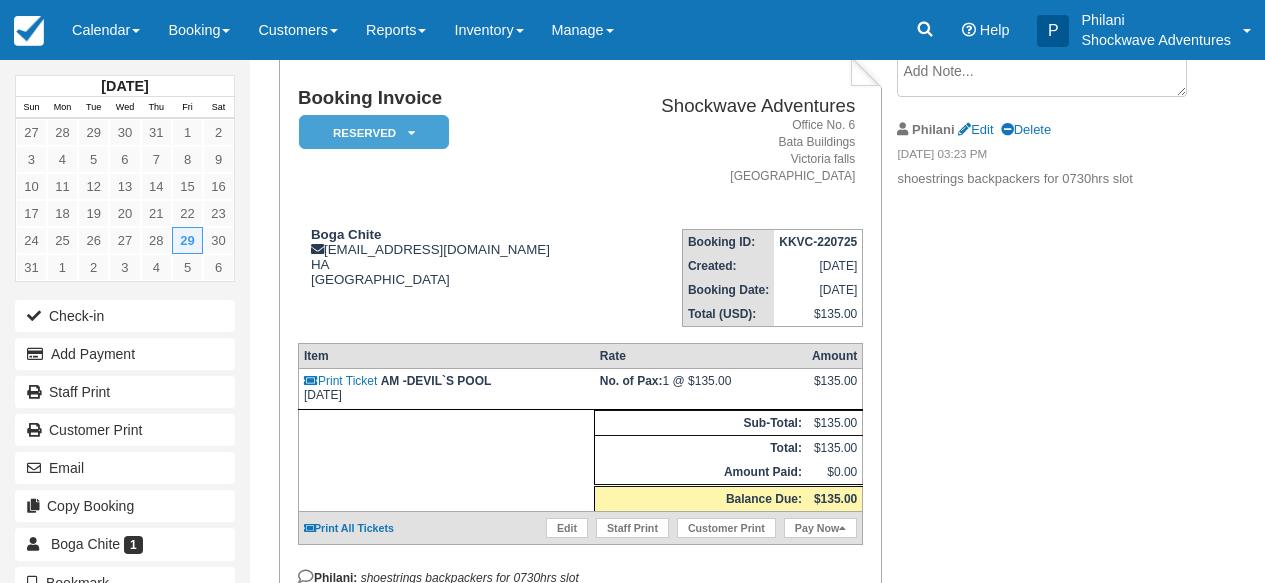scroll, scrollTop: 0, scrollLeft: 0, axis: both 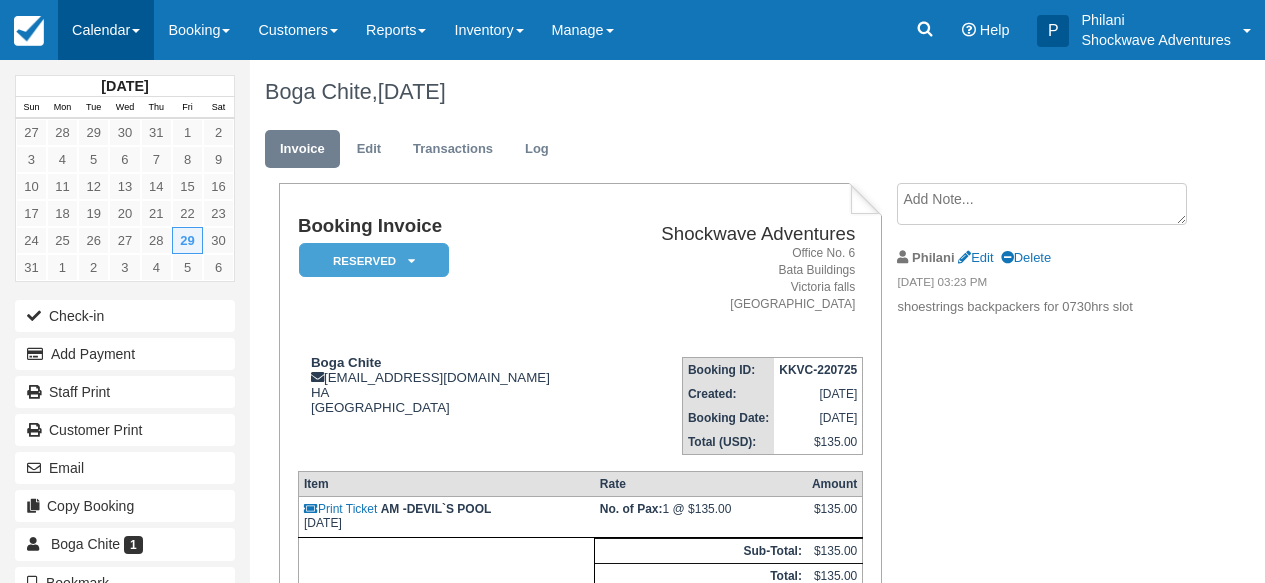 click on "Calendar" at bounding box center (106, 30) 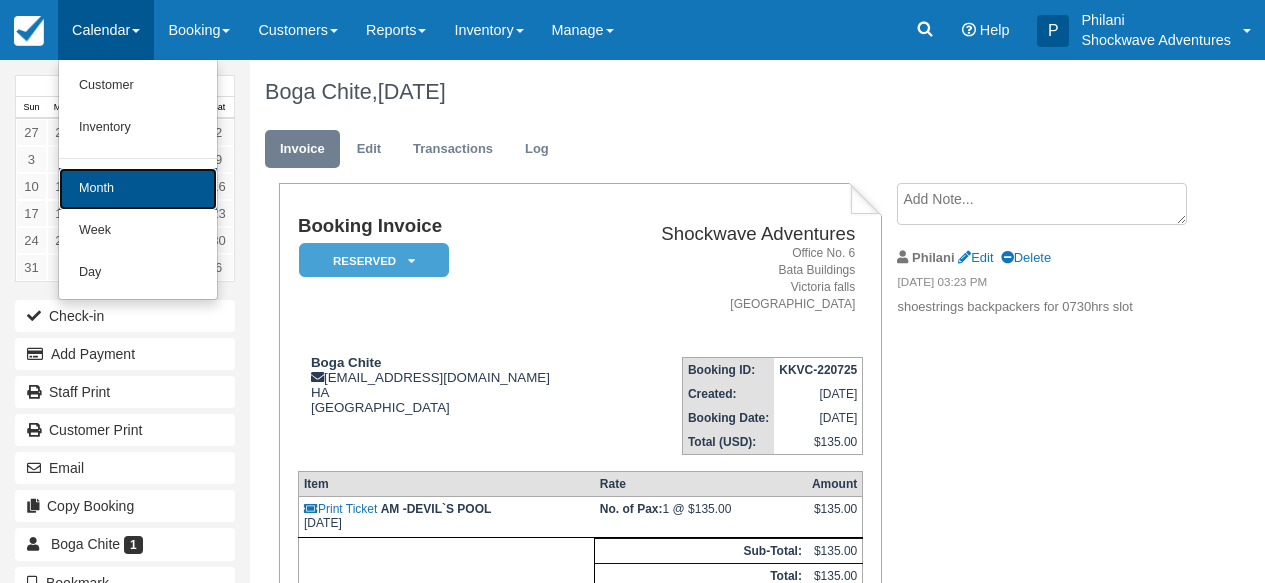 click on "Month" at bounding box center (138, 189) 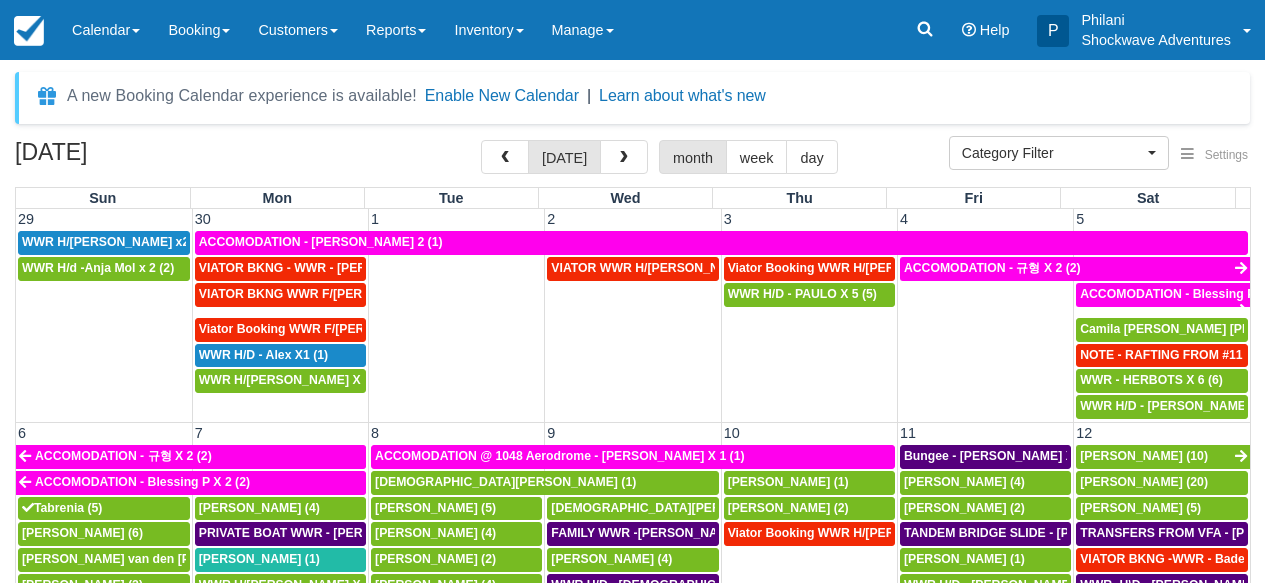 select 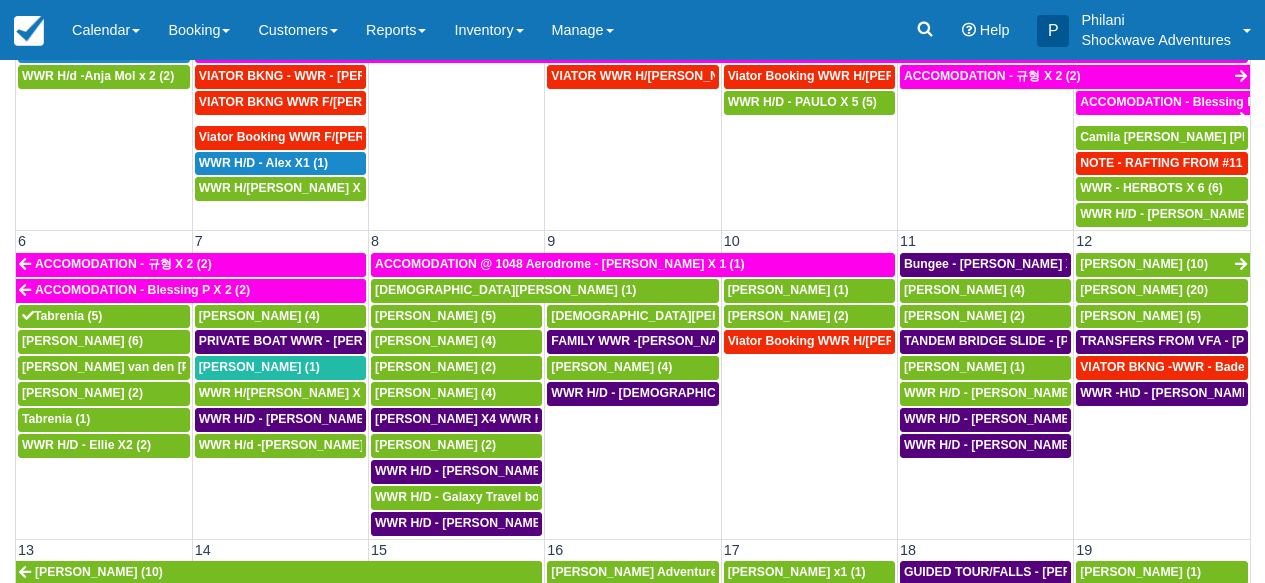 scroll, scrollTop: 192, scrollLeft: 0, axis: vertical 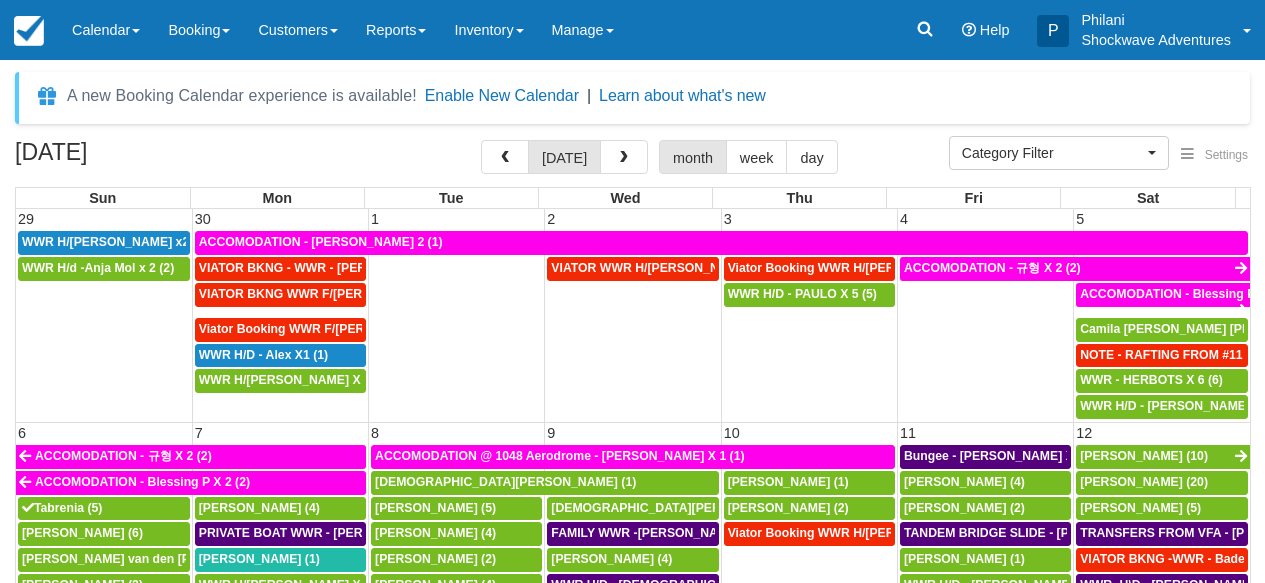 select 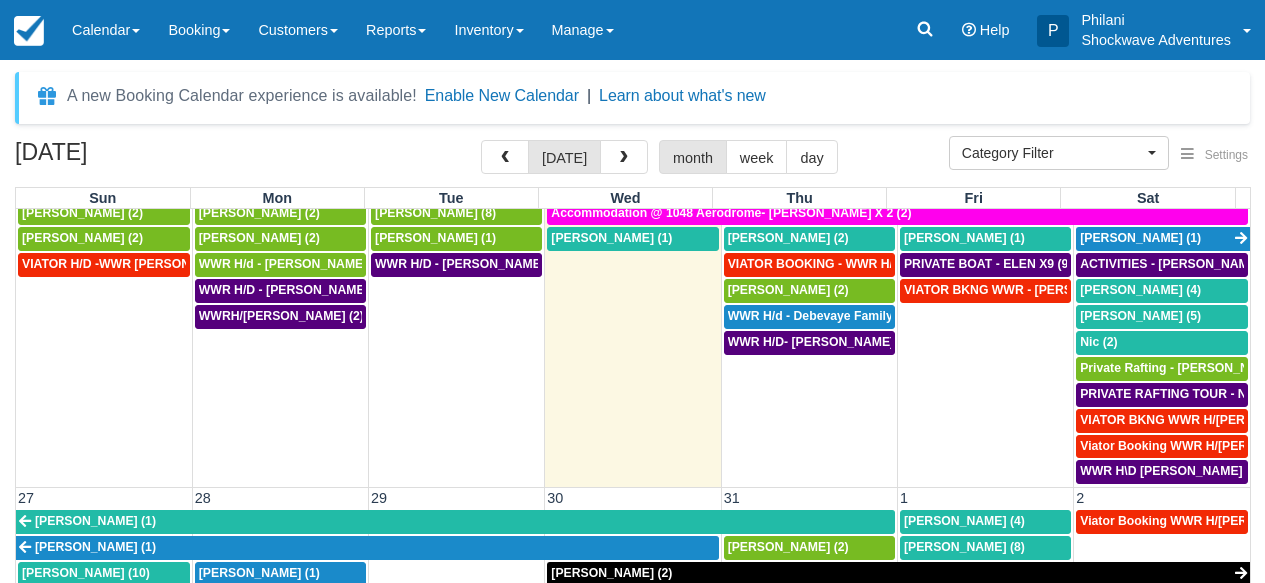 scroll, scrollTop: 862, scrollLeft: 0, axis: vertical 